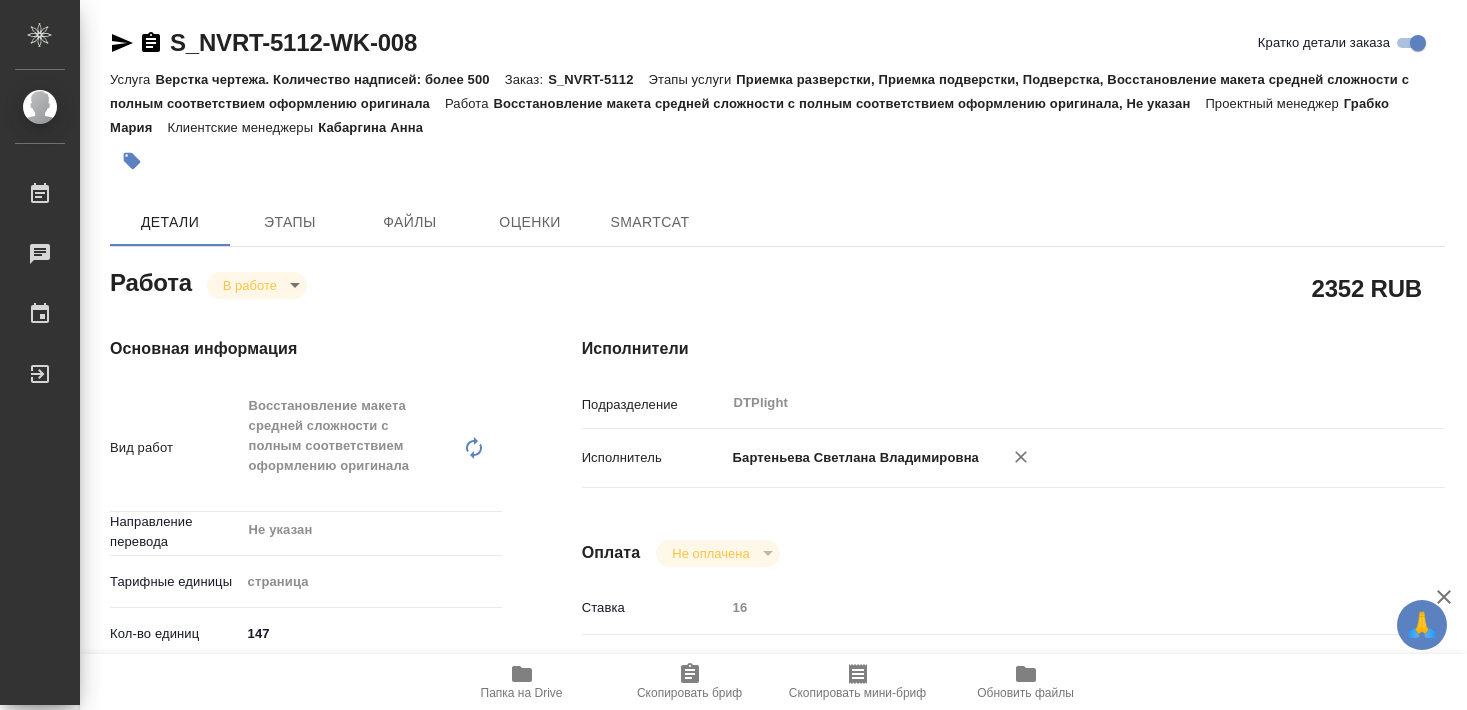 type on "x" 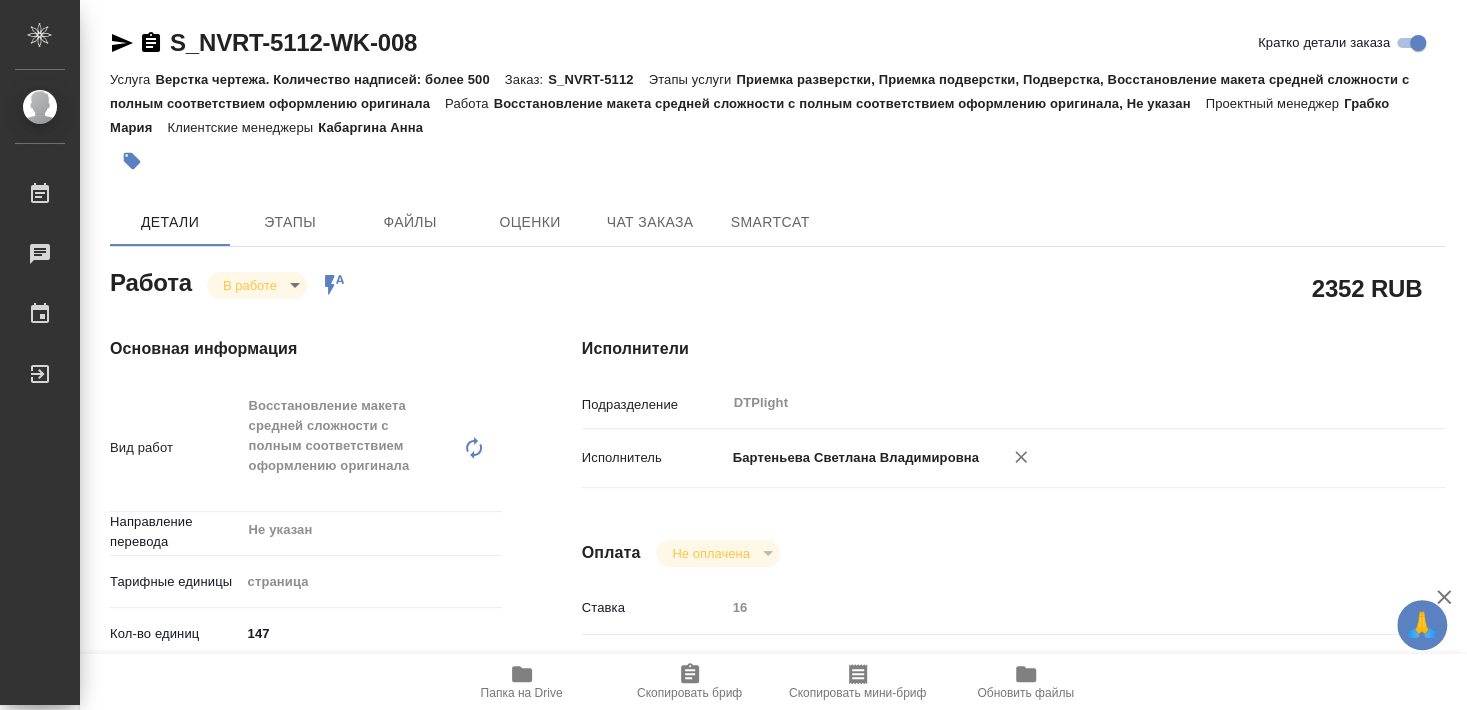 type on "x" 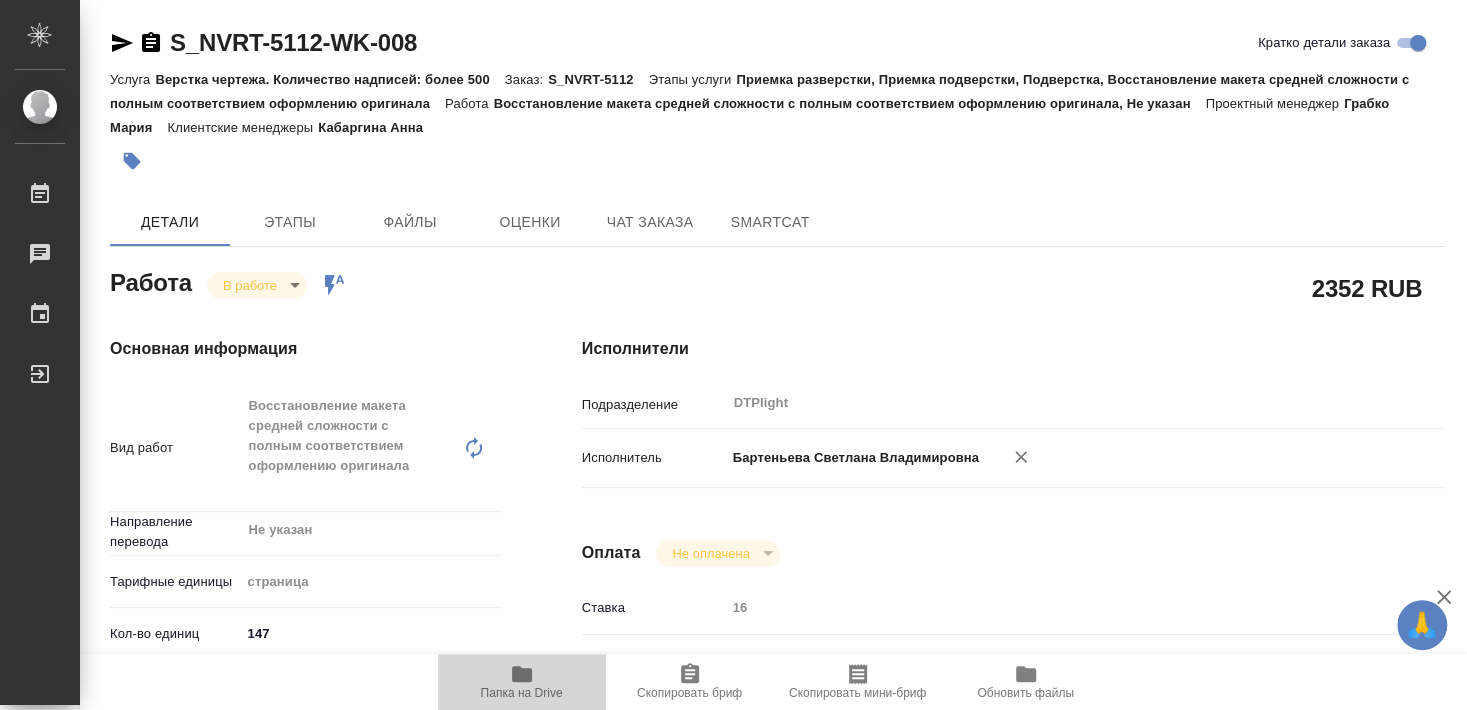 click 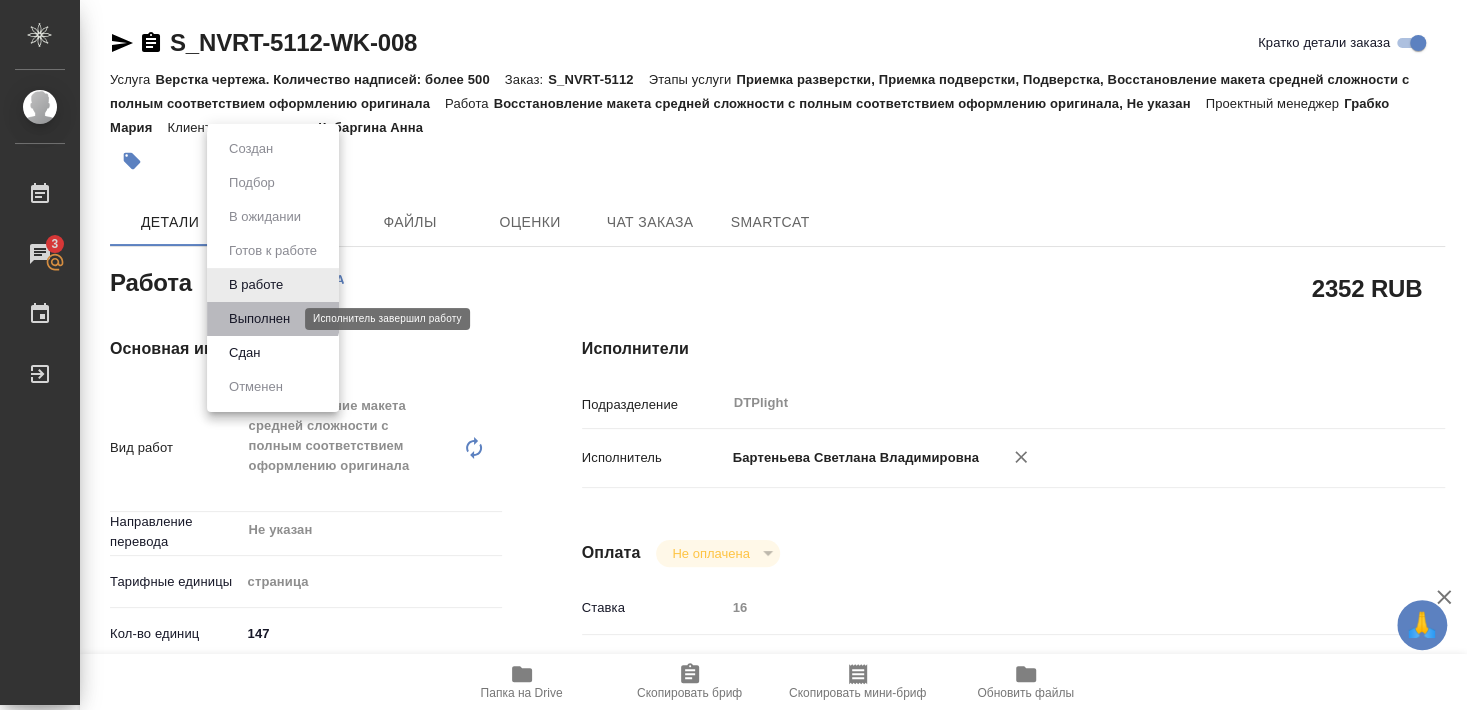click on "Выполнен" at bounding box center (259, 319) 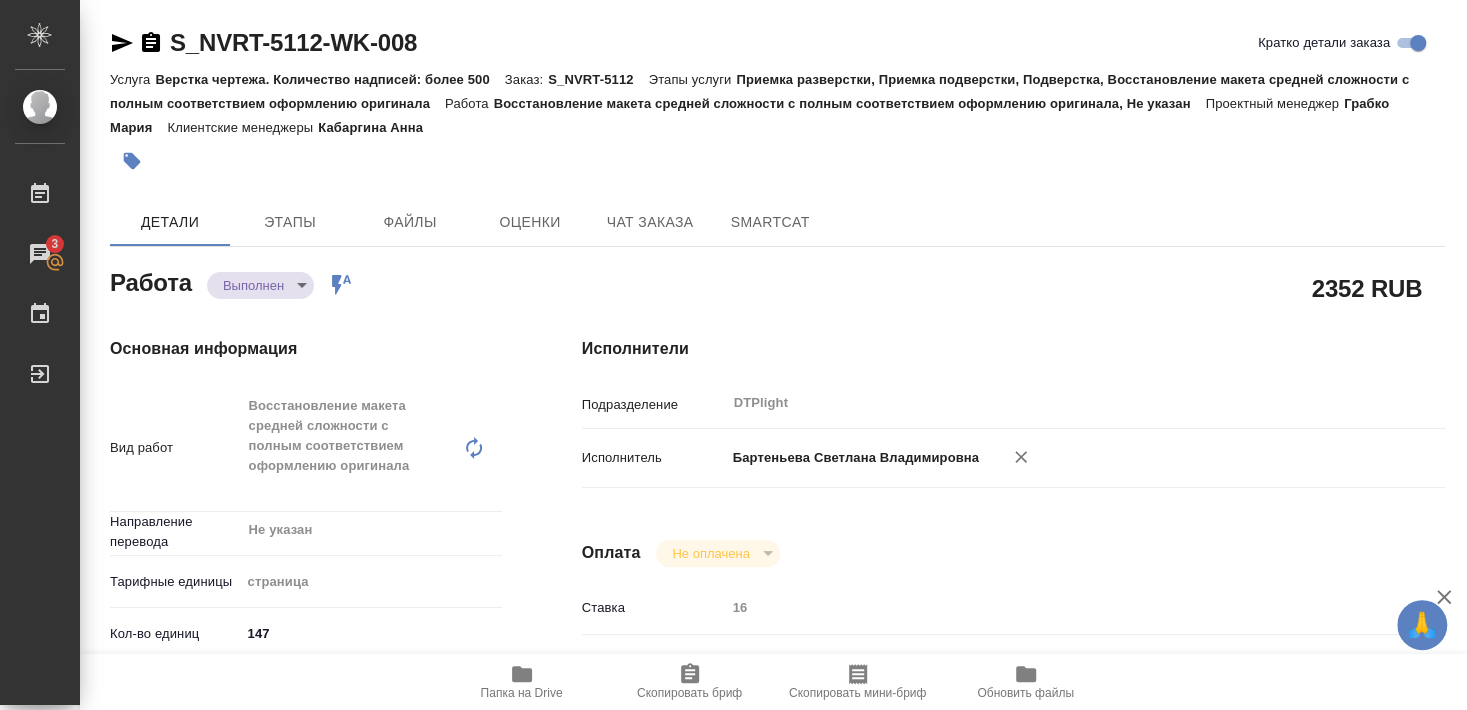 type on "x" 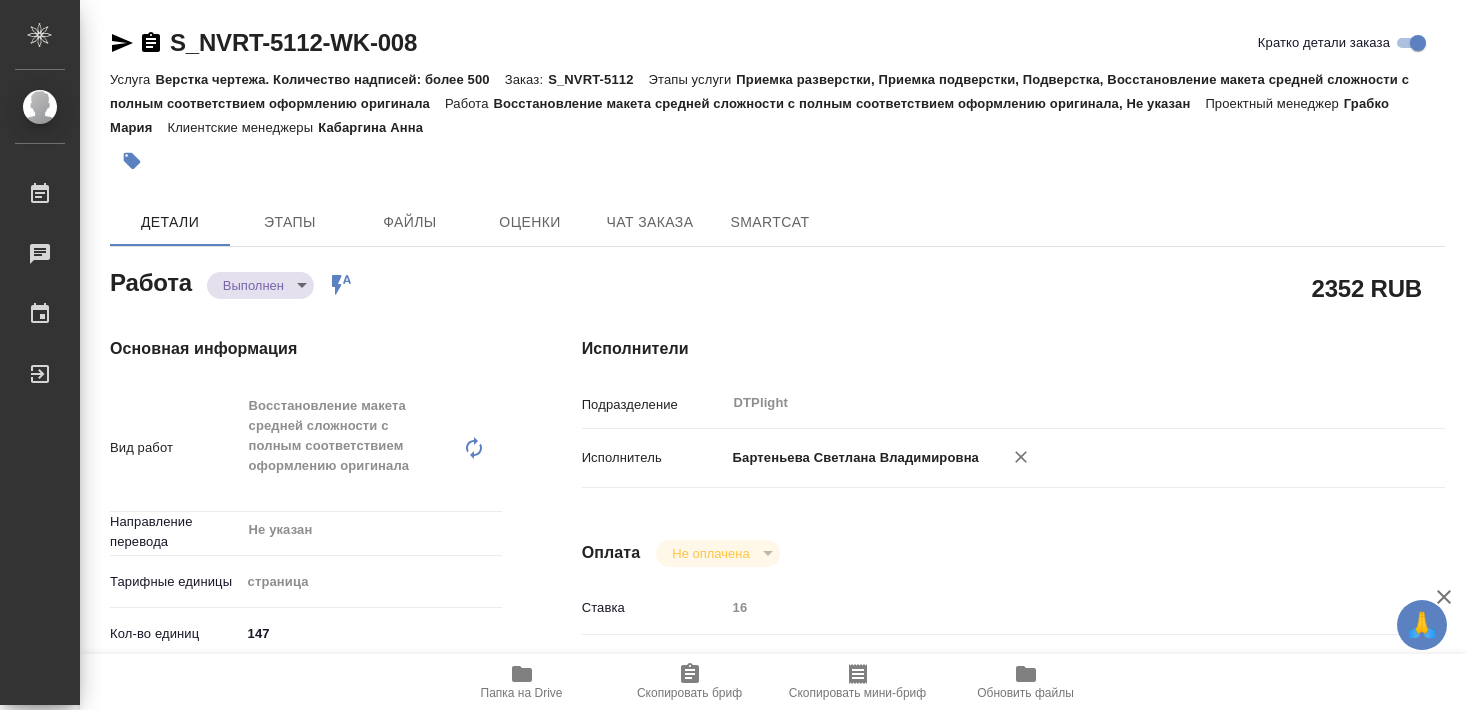 scroll, scrollTop: 0, scrollLeft: 0, axis: both 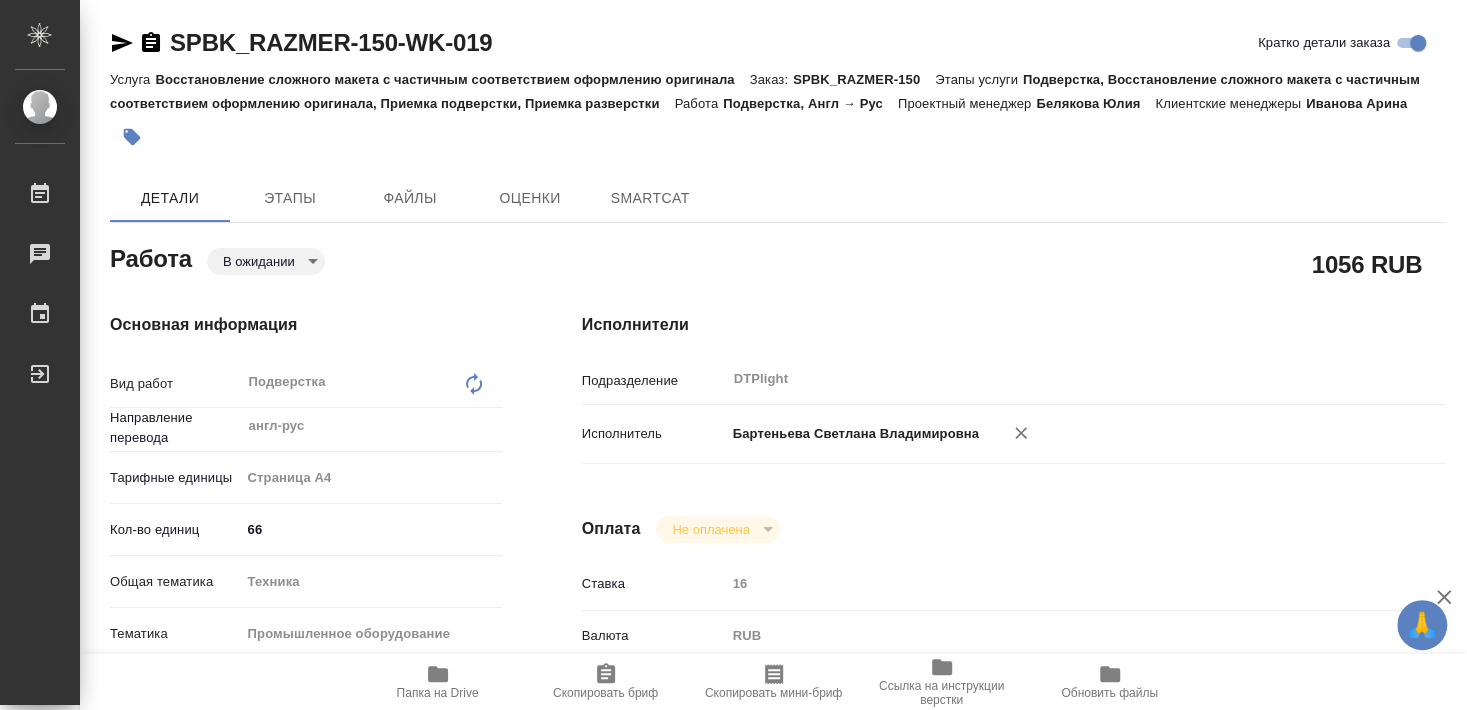 type on "x" 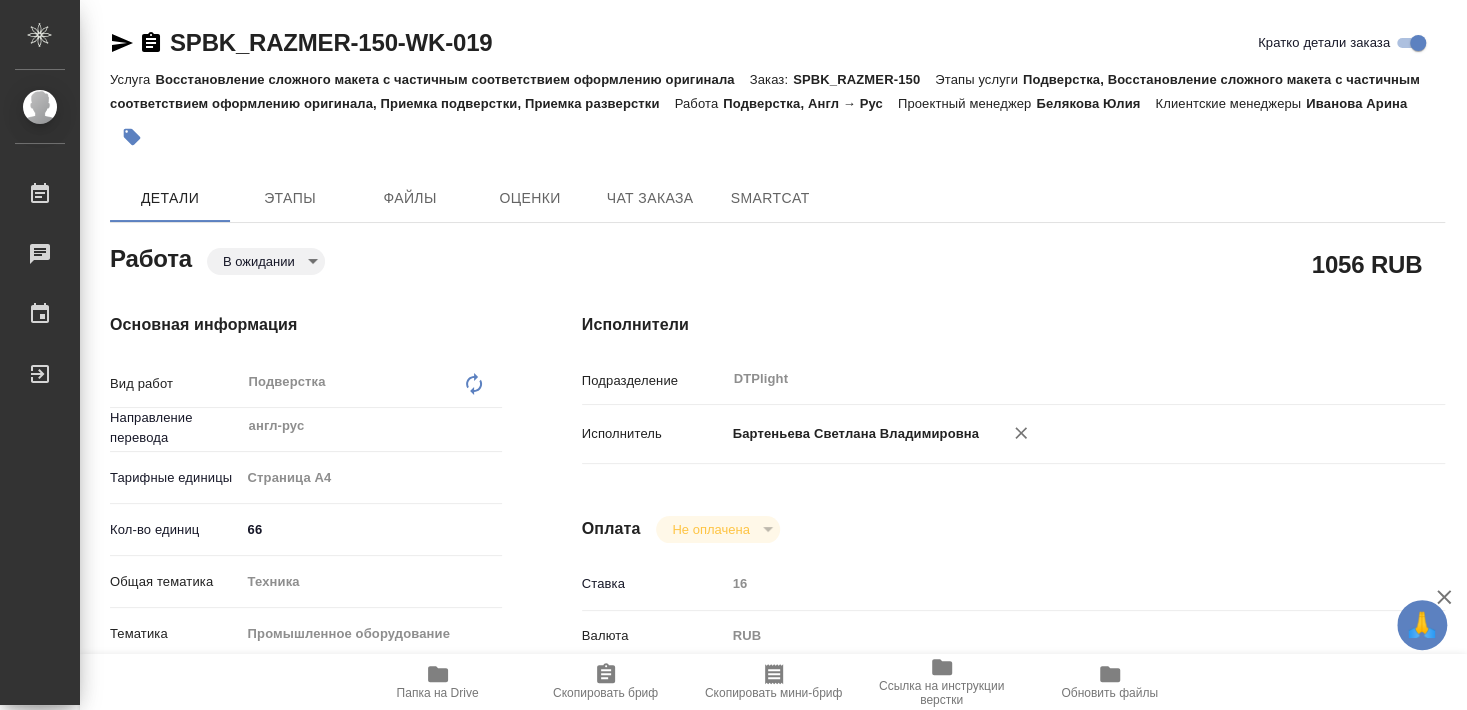 type on "x" 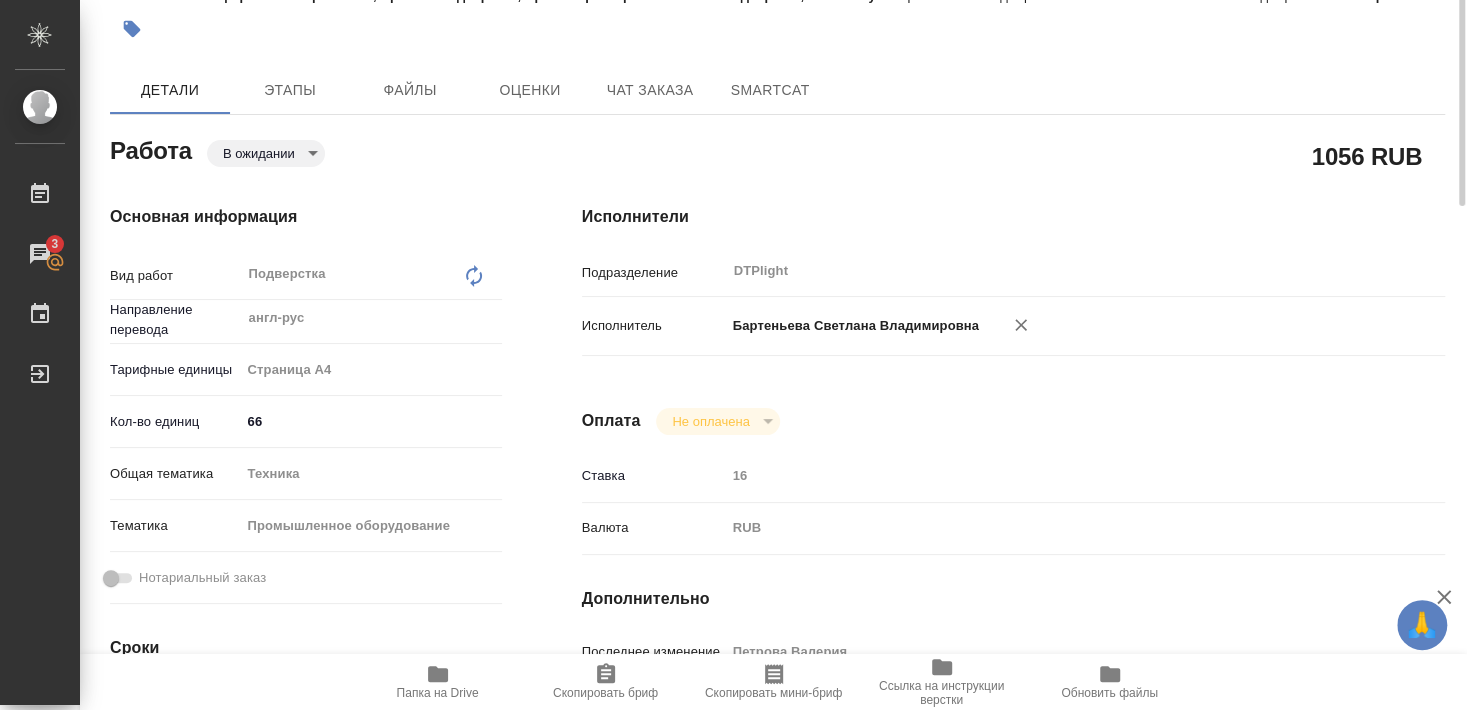 scroll, scrollTop: 0, scrollLeft: 0, axis: both 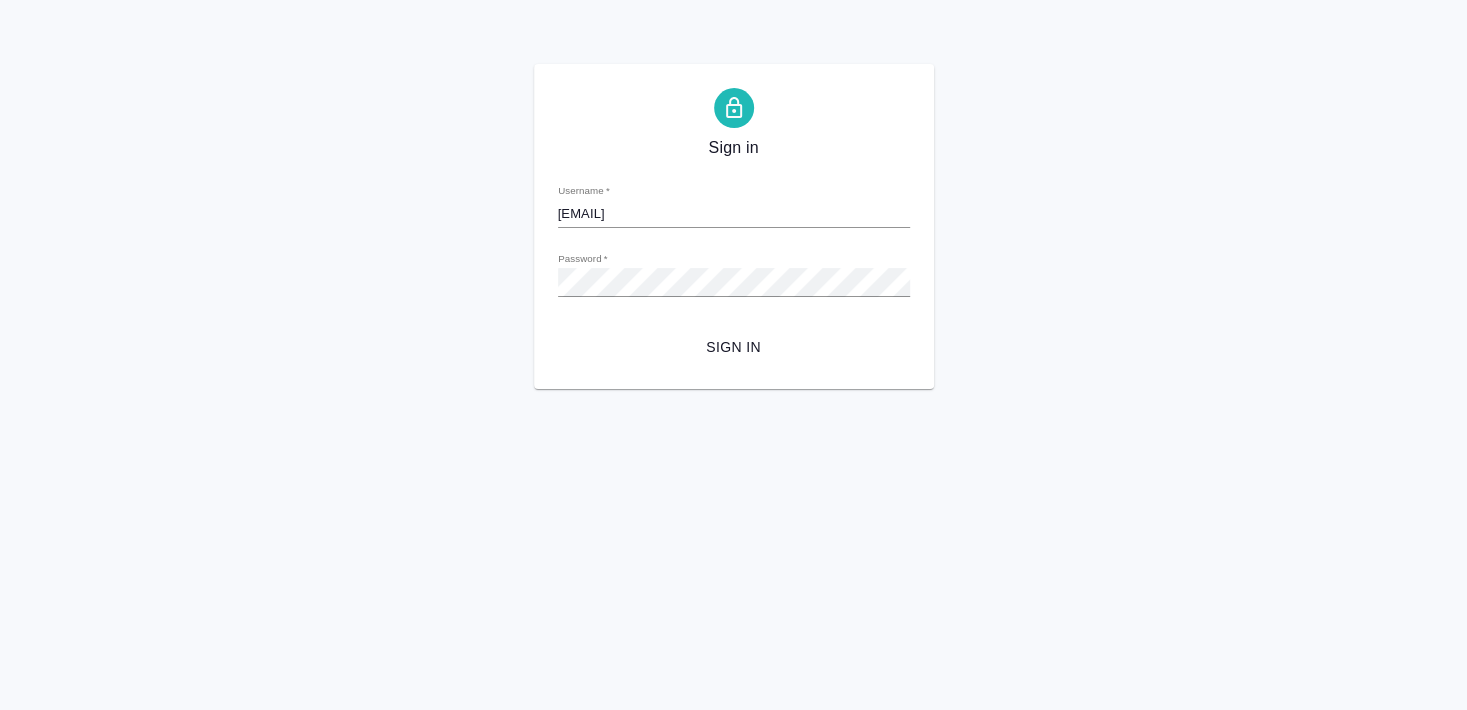 type on "s.smyslova@awatera.com" 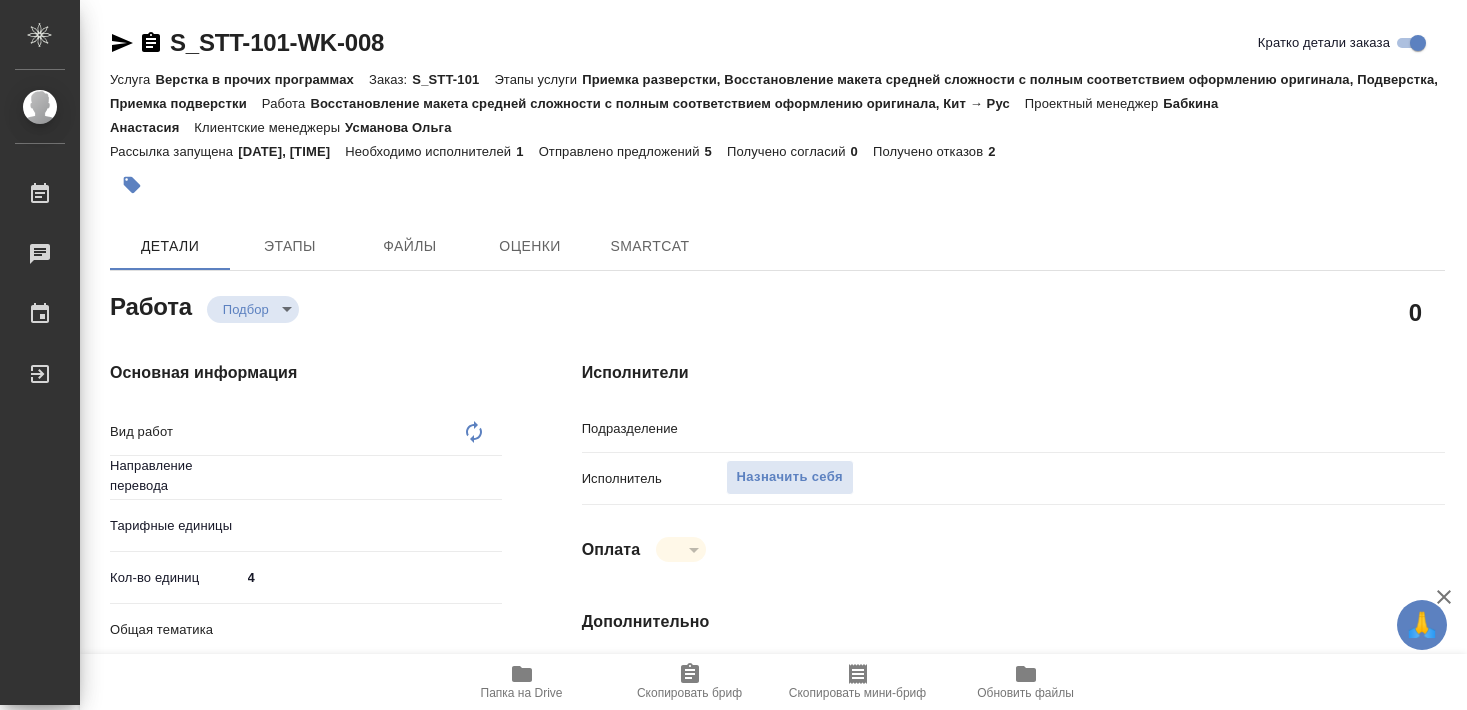 type on "x" 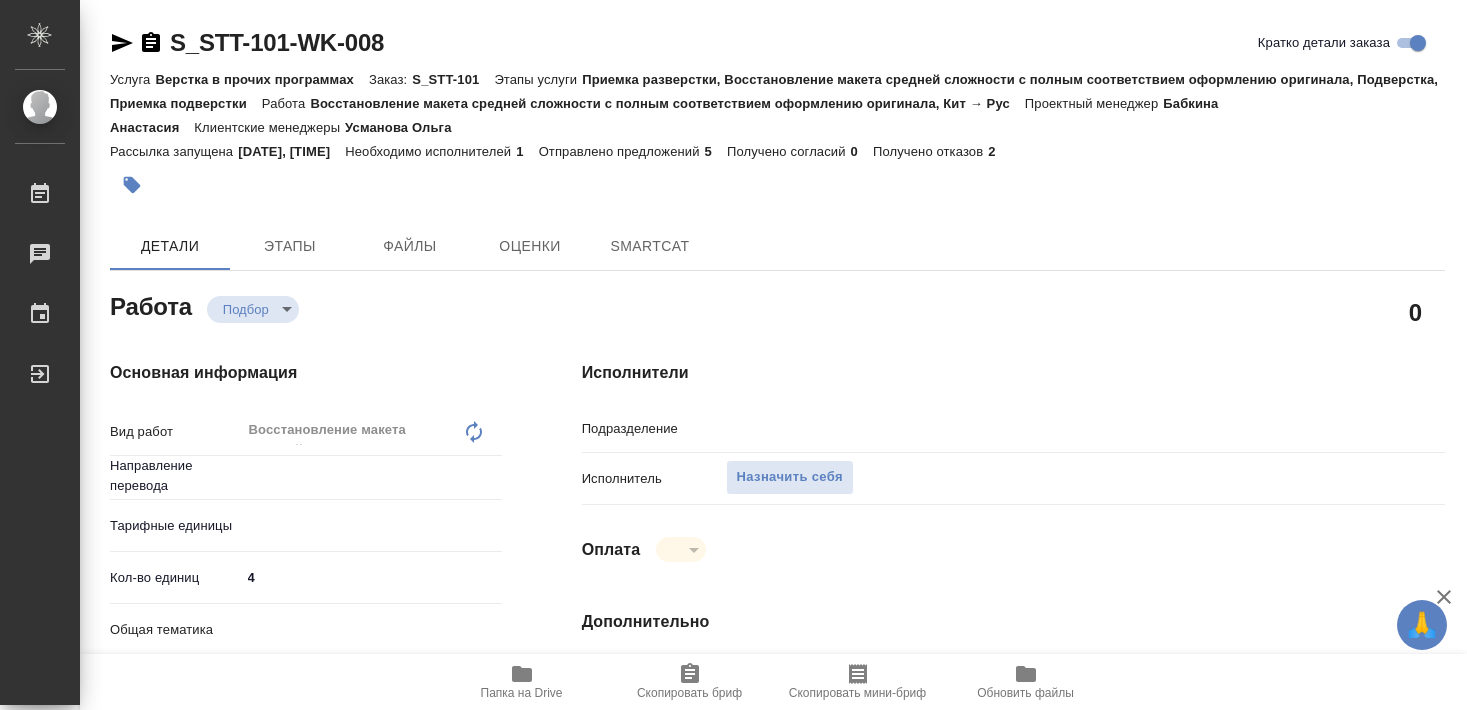 type on "x" 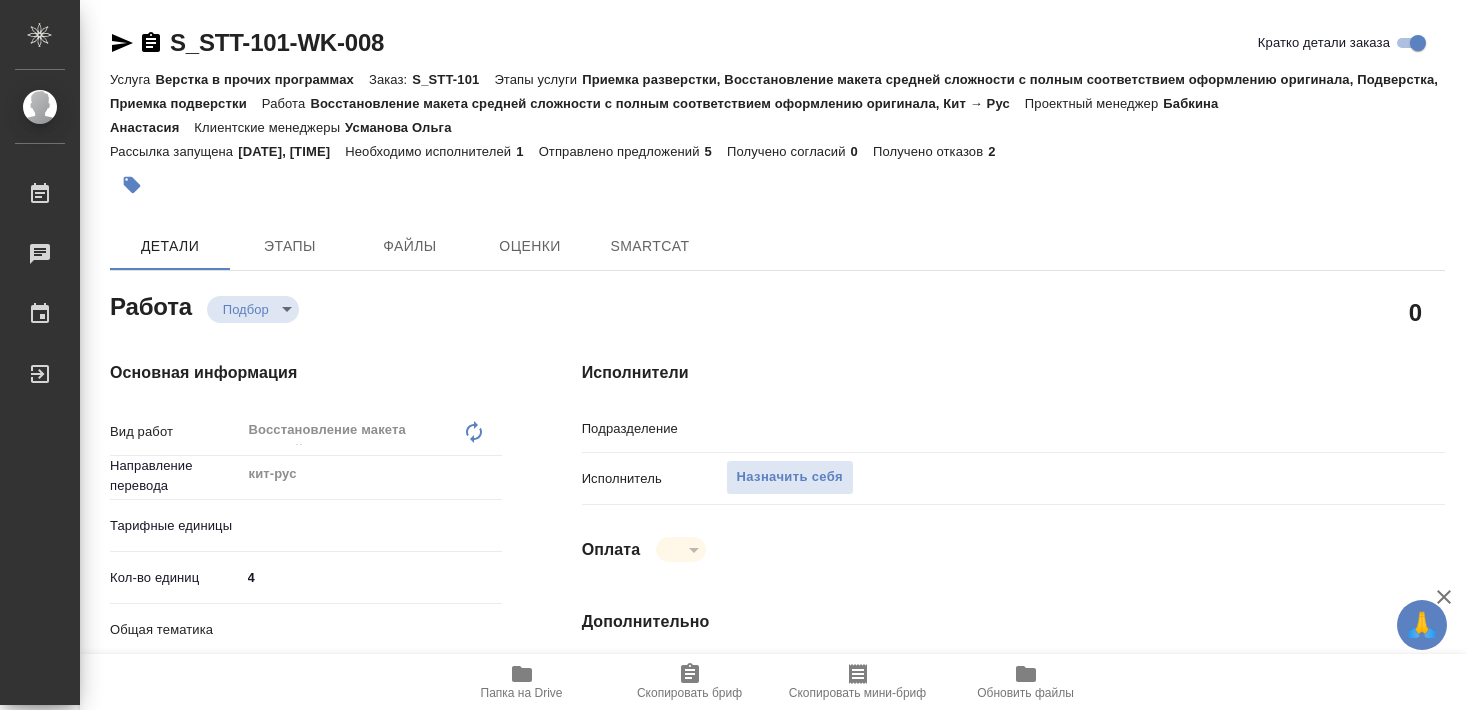 type on "x" 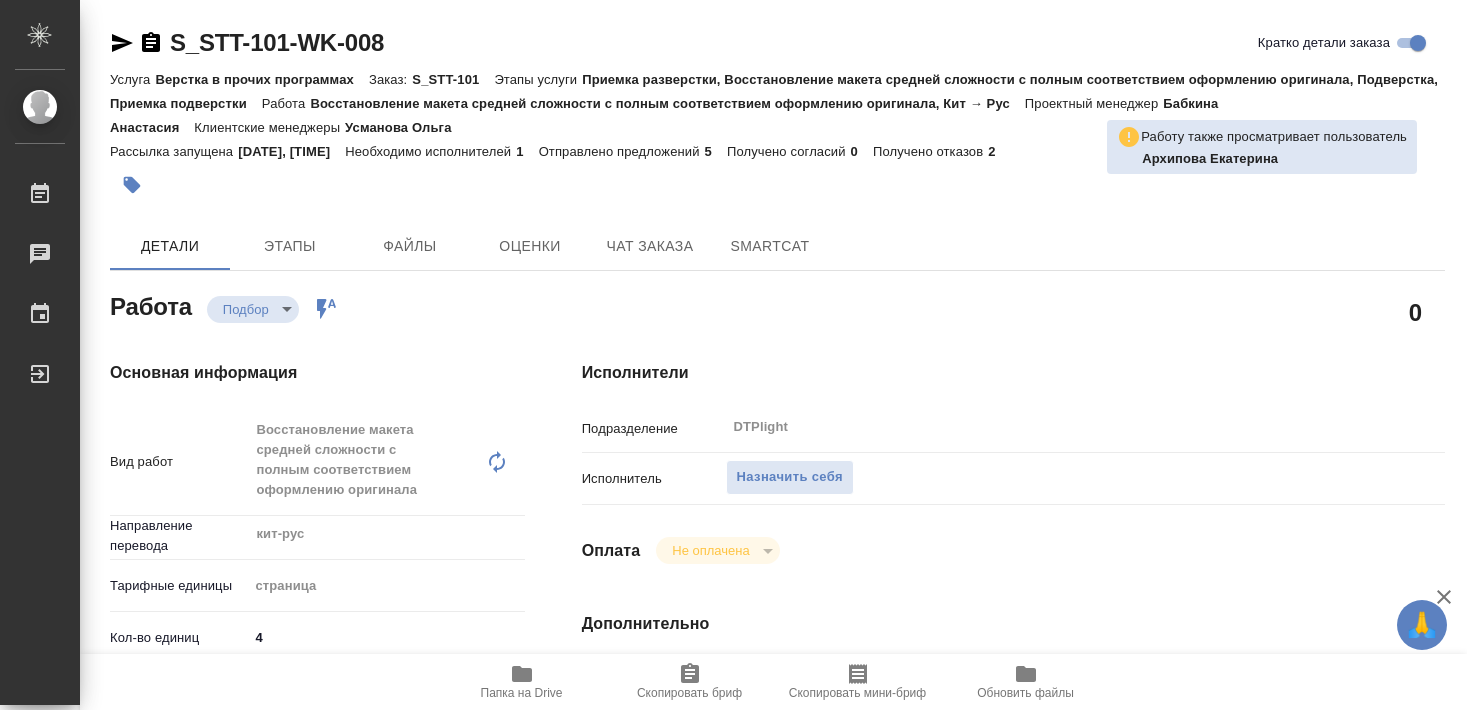 scroll, scrollTop: 0, scrollLeft: 0, axis: both 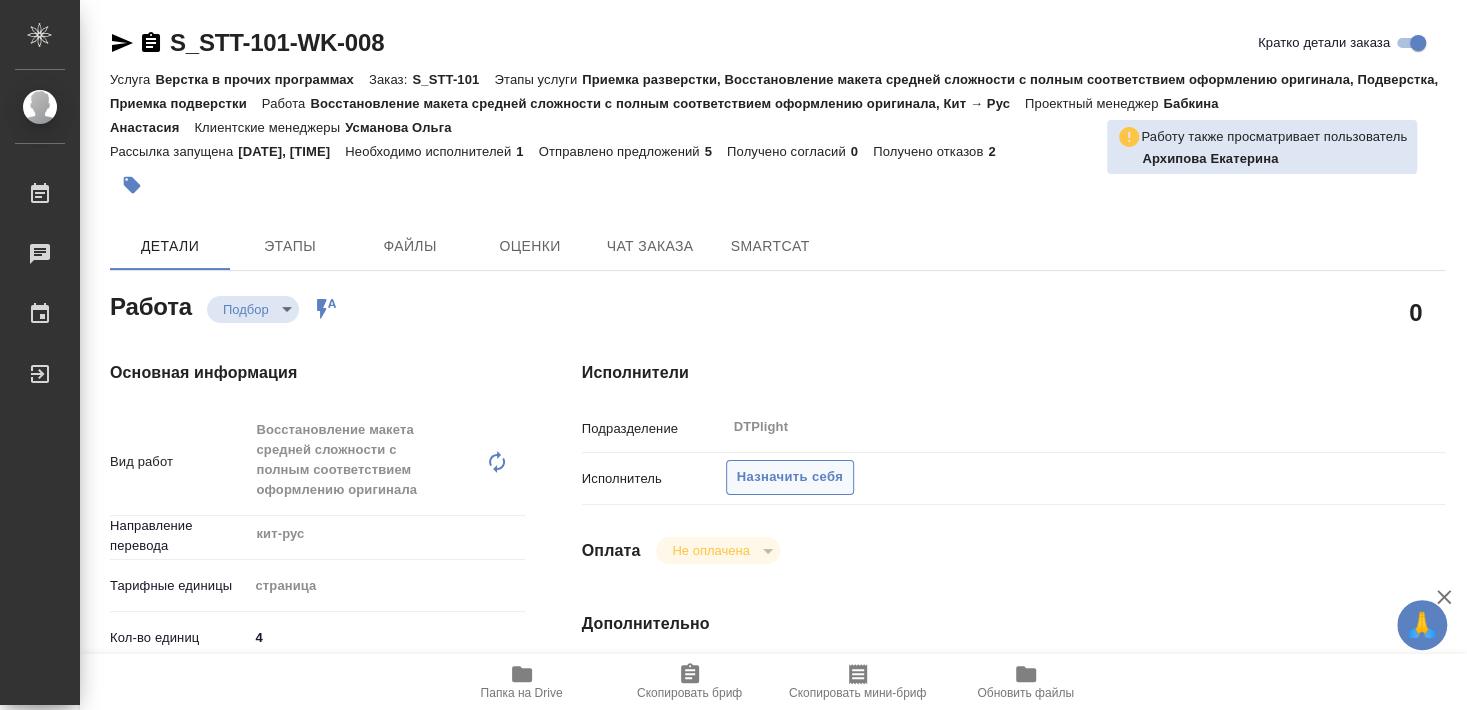 click on "Назначить себя" at bounding box center [790, 477] 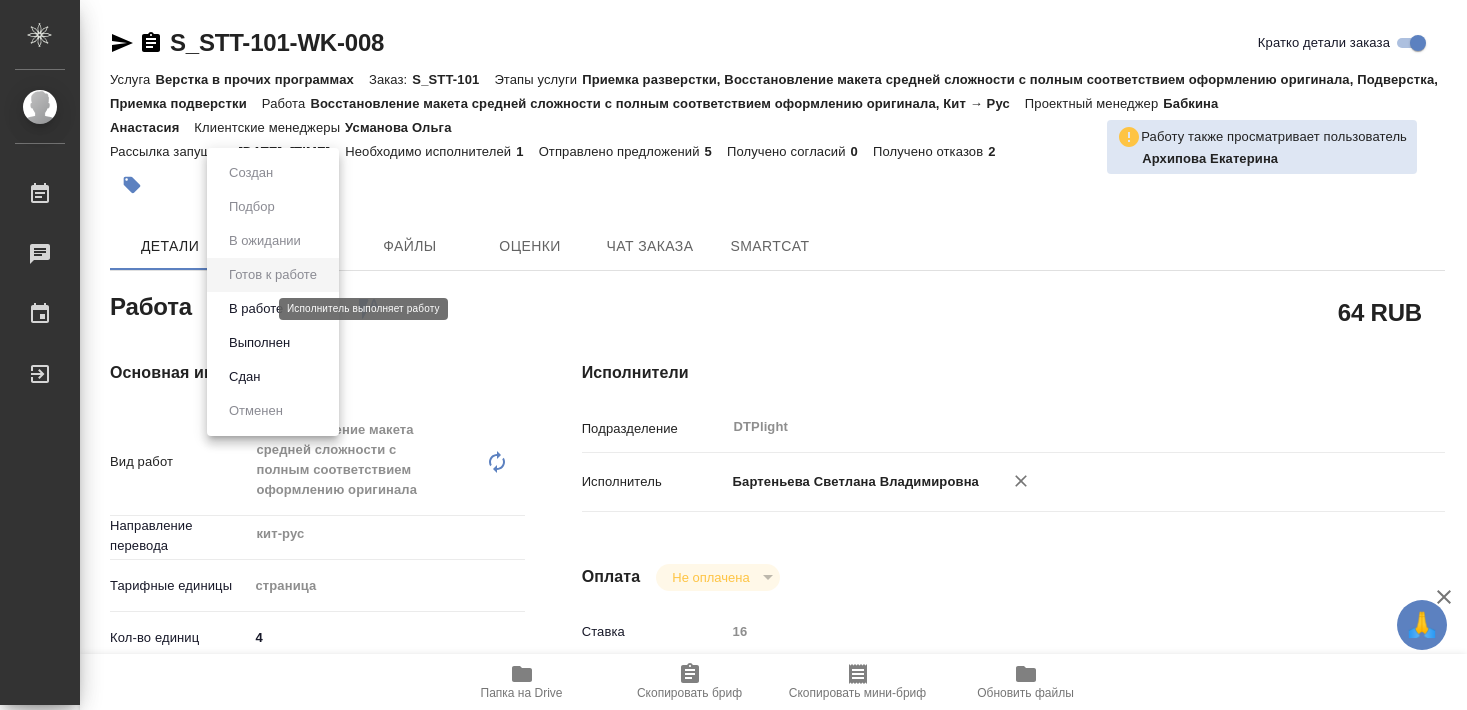 scroll, scrollTop: 0, scrollLeft: 0, axis: both 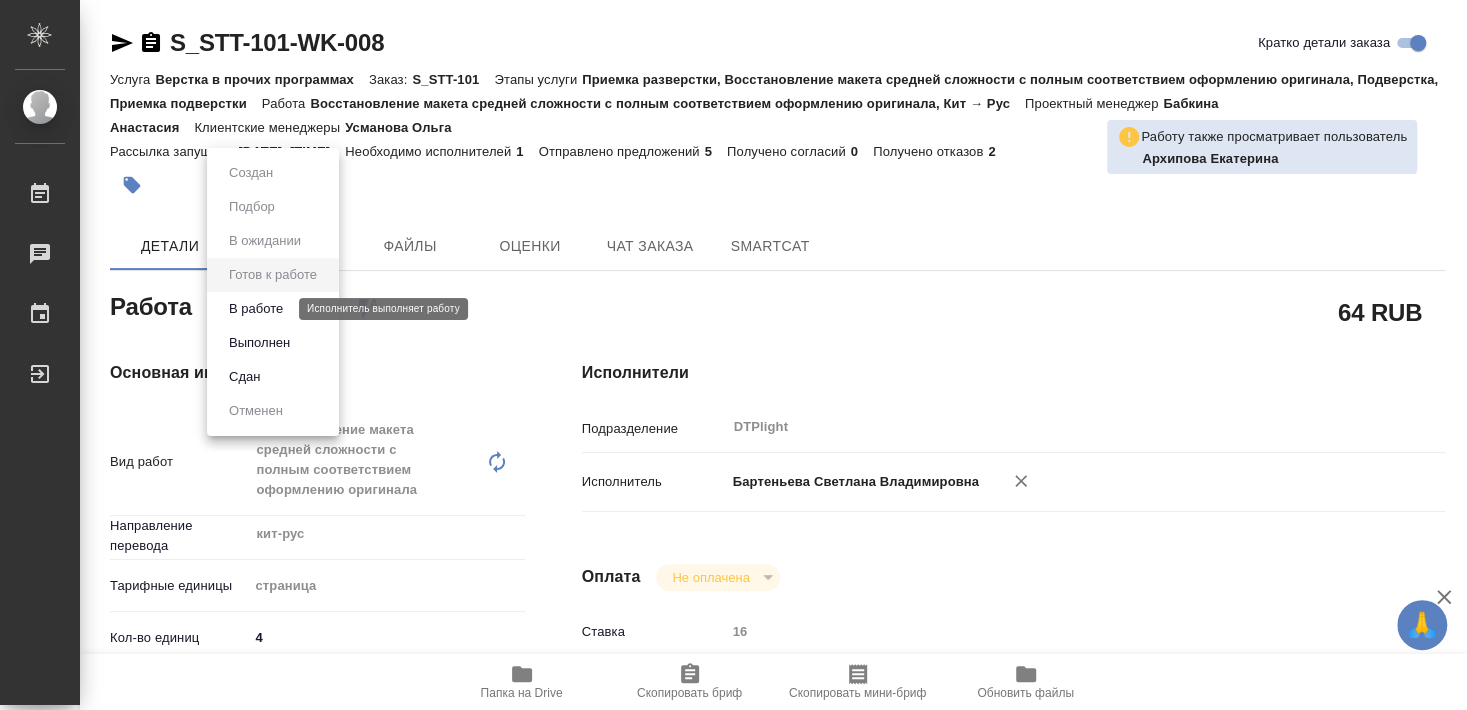 click on "В работе" at bounding box center [256, 309] 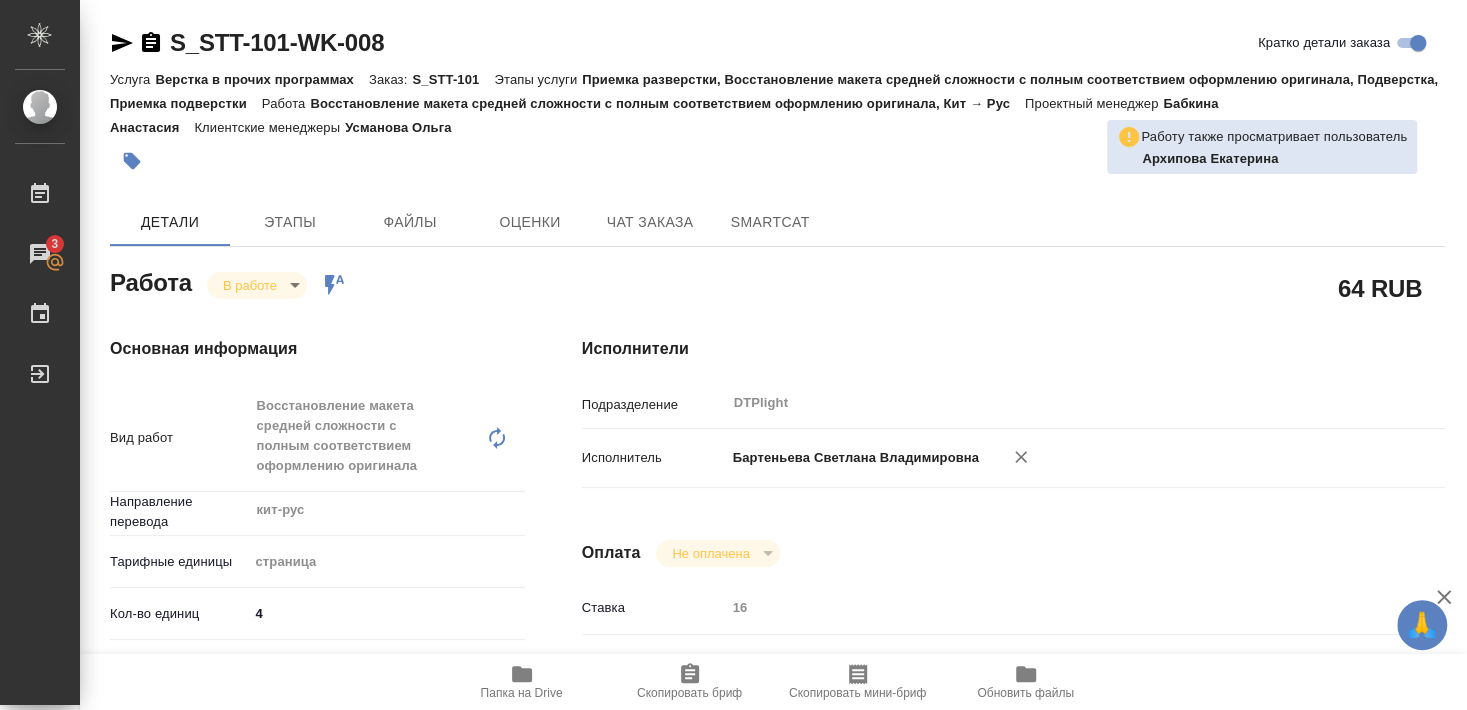 type on "x" 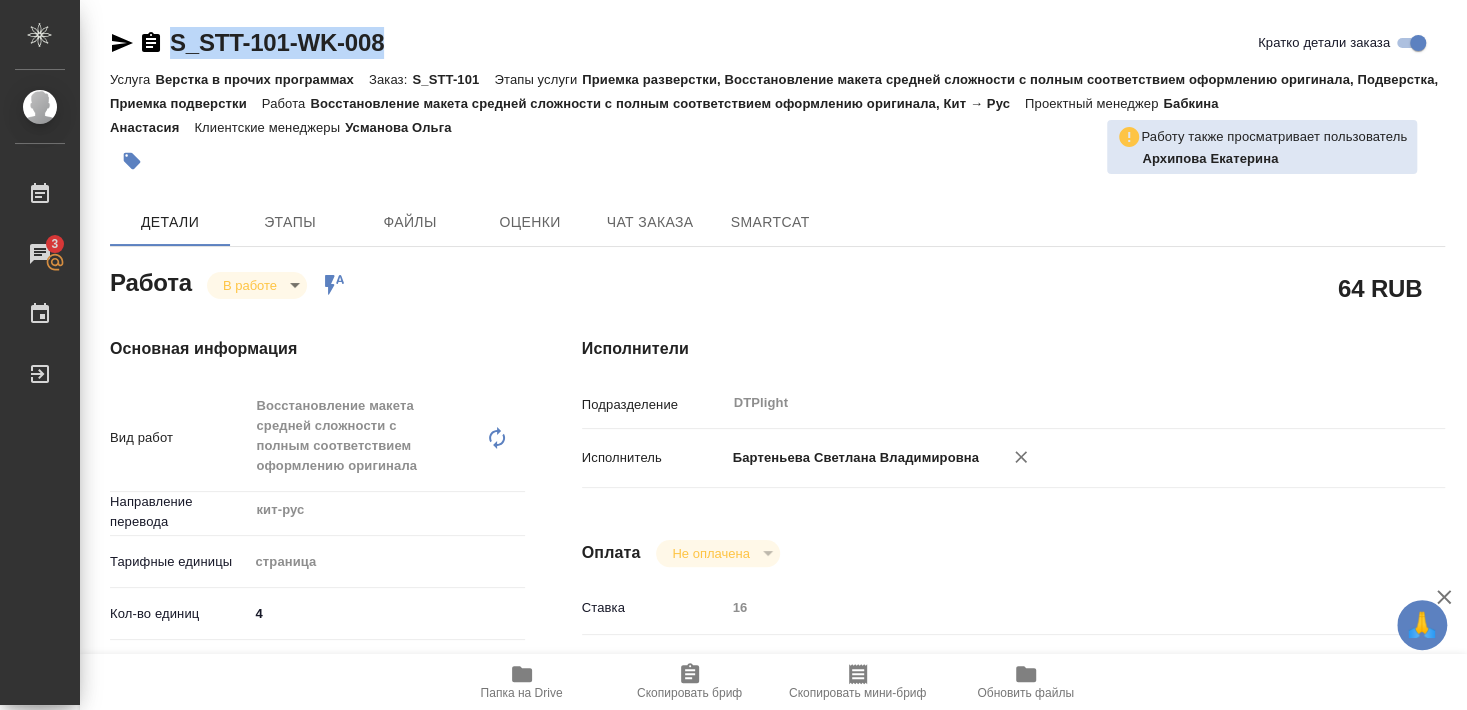 drag, startPoint x: 173, startPoint y: 61, endPoint x: 429, endPoint y: 55, distance: 256.0703 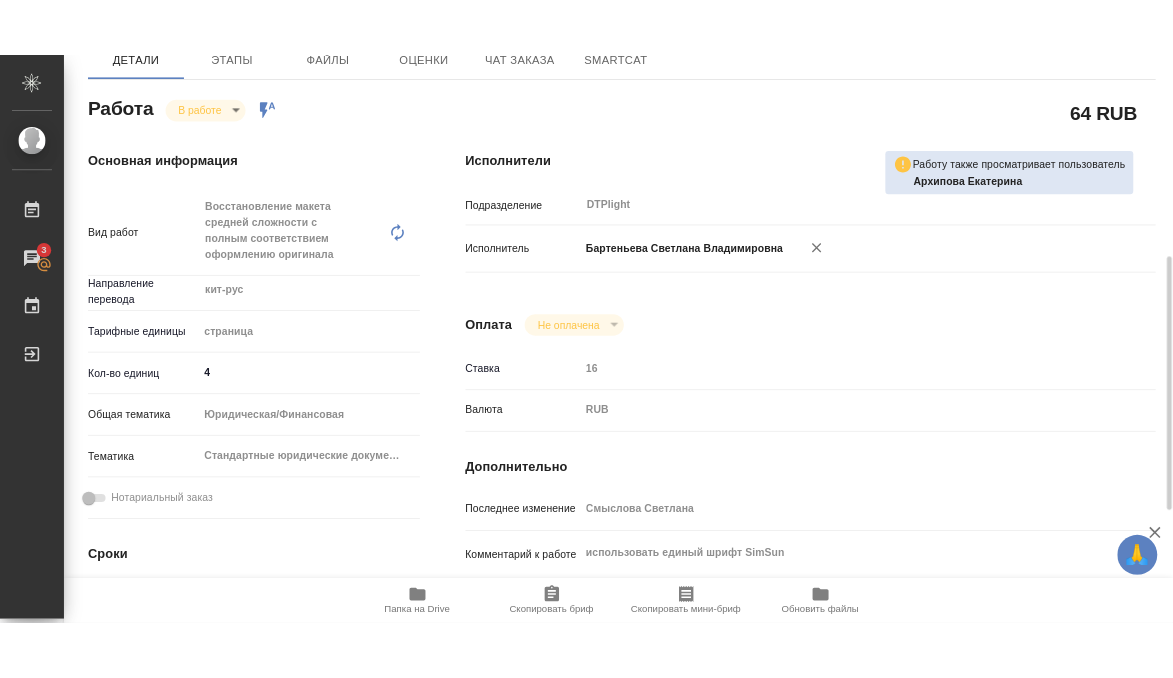 scroll, scrollTop: 324, scrollLeft: 0, axis: vertical 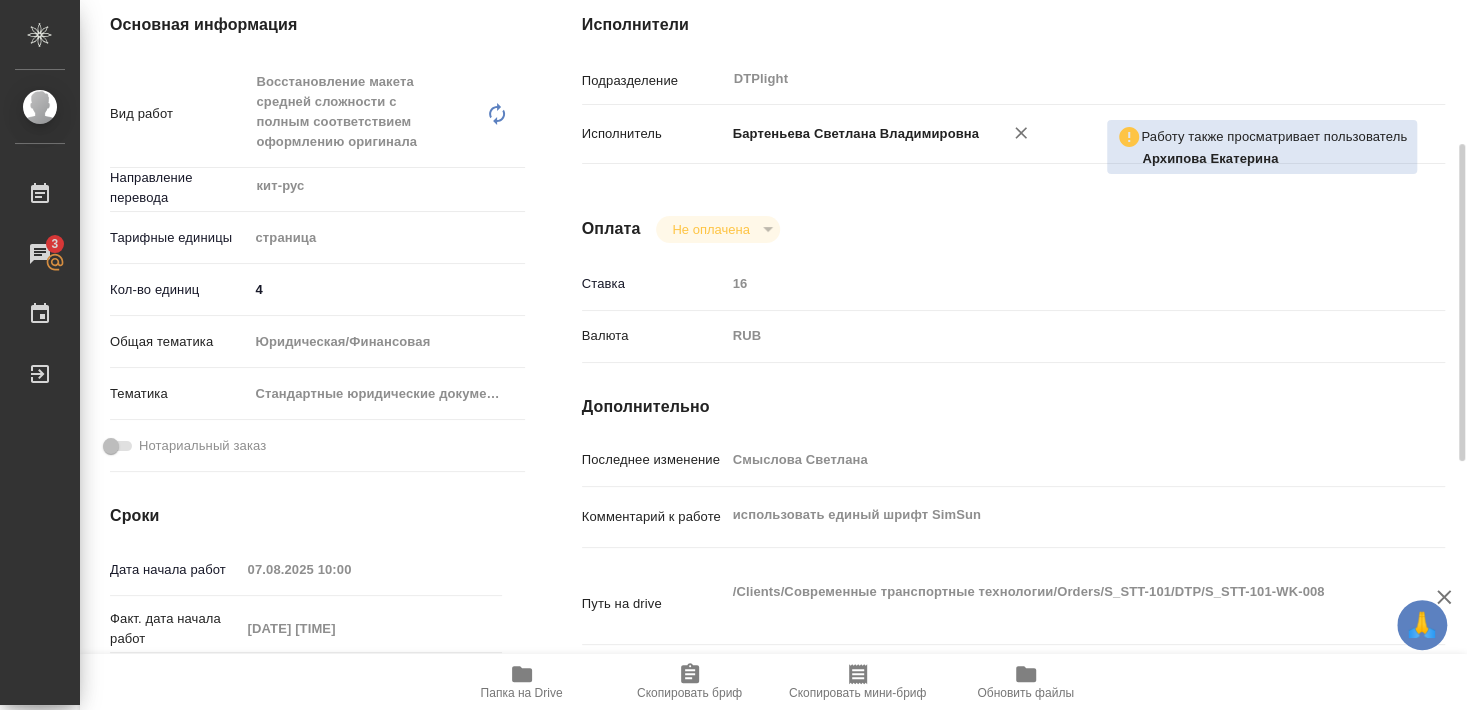 type on "x" 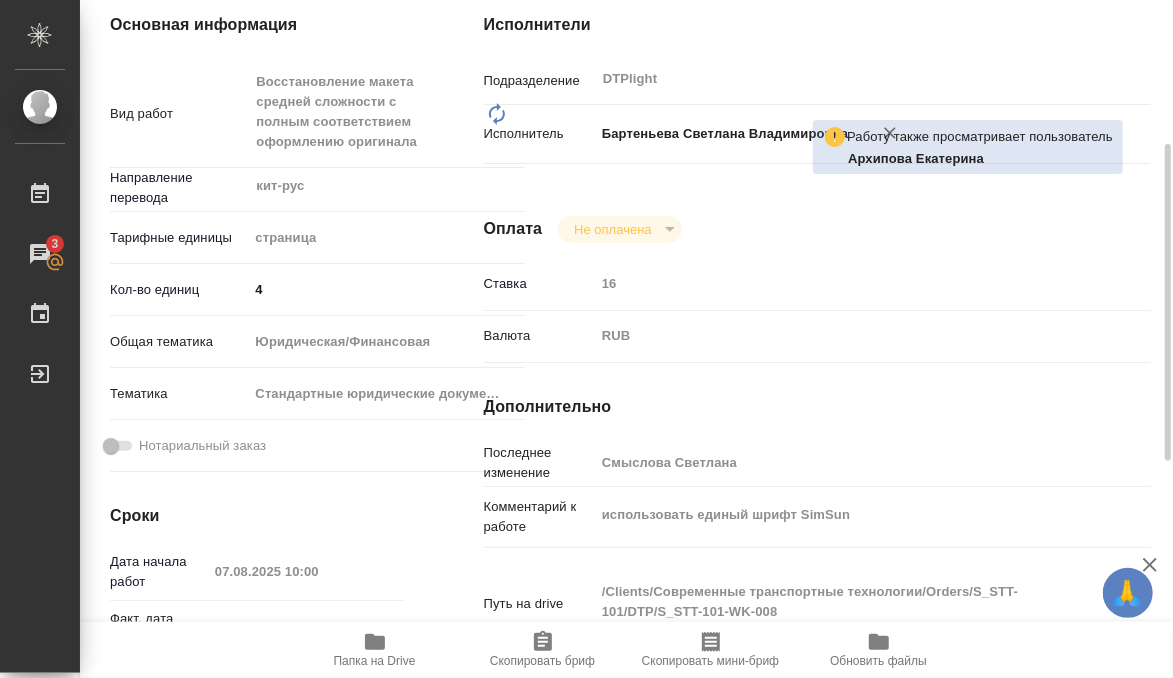 type on "x" 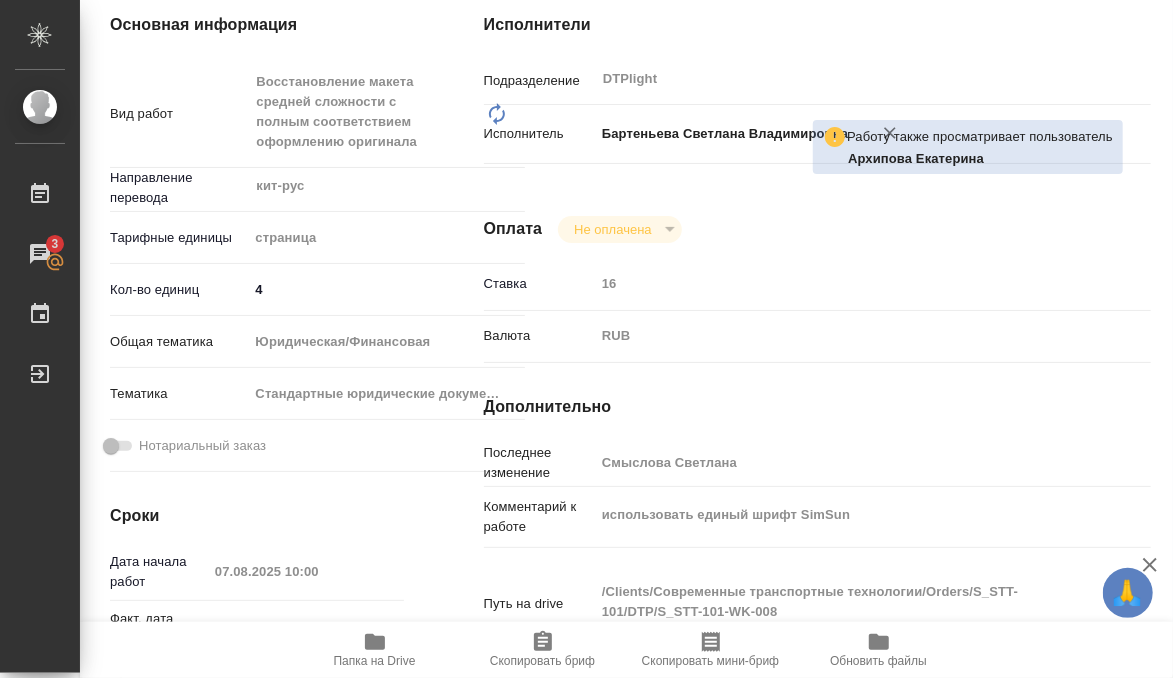 type on "x" 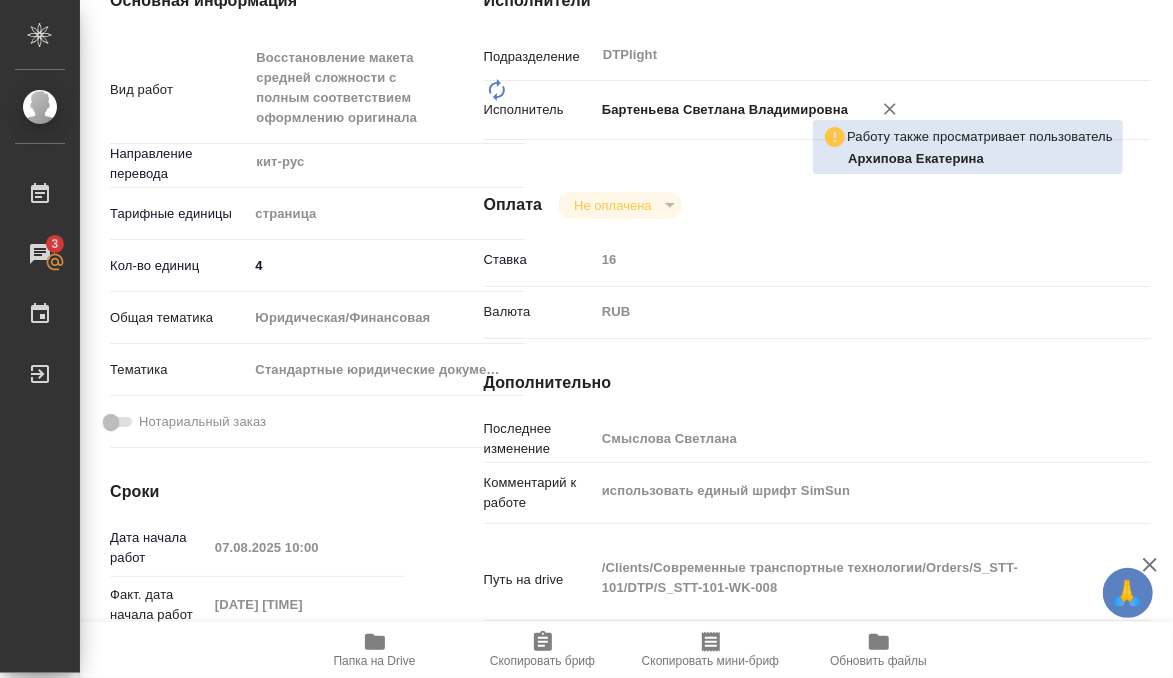 scroll, scrollTop: 324, scrollLeft: 0, axis: vertical 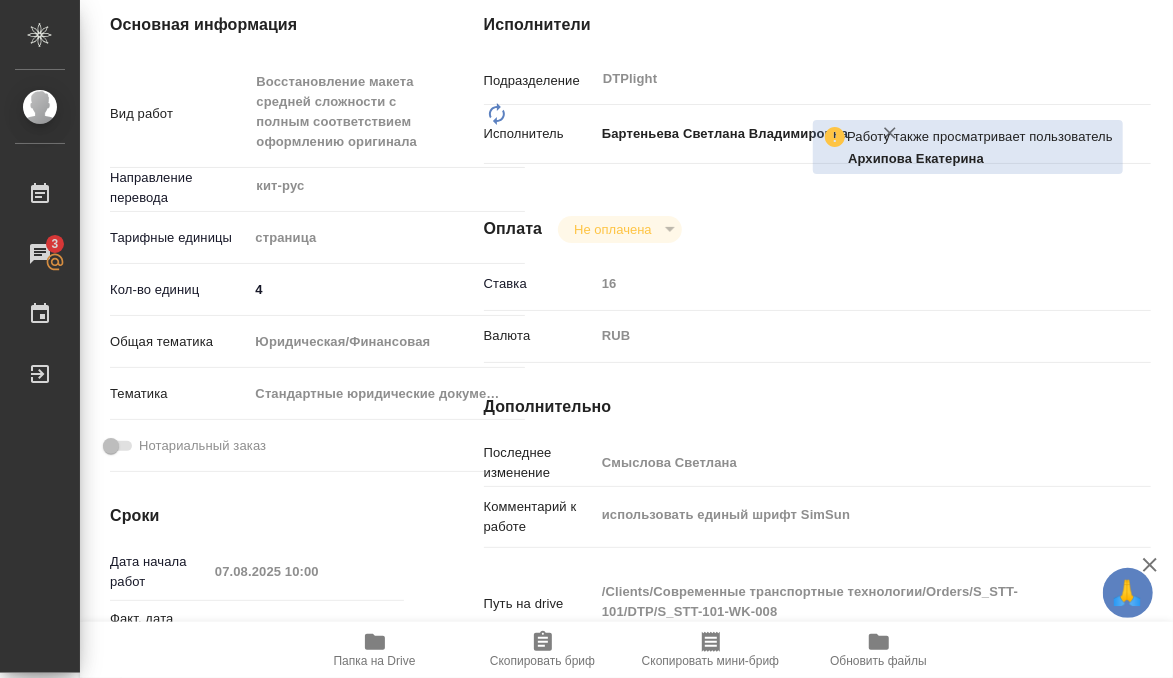 click on "Исполнители Подразделение DTPlight ​ Исполнитель [LAST] [FIRST] [MIDDLE] Оплата Не оплачена notPayed Ставка 16 Валюта RUB RUB Дополнительно Последнее изменение [LAST] [FIRST] Комментарий к работе использовать единый шрифт SimSun x Путь на drive /Clients/Современные транспортные технологии/Orders/S_STT-101/DTP/S_STT-101-WK-008 x" at bounding box center (817, 440) 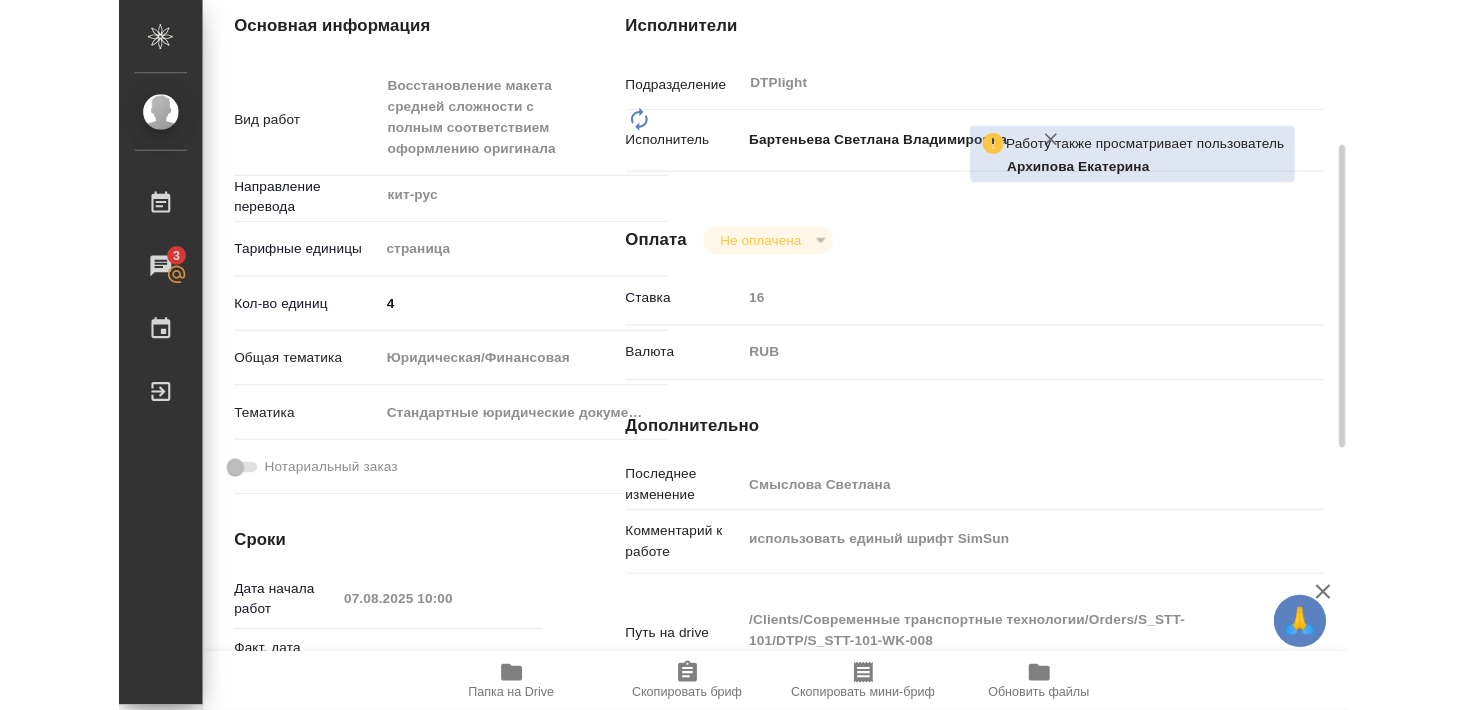 scroll, scrollTop: 432, scrollLeft: 0, axis: vertical 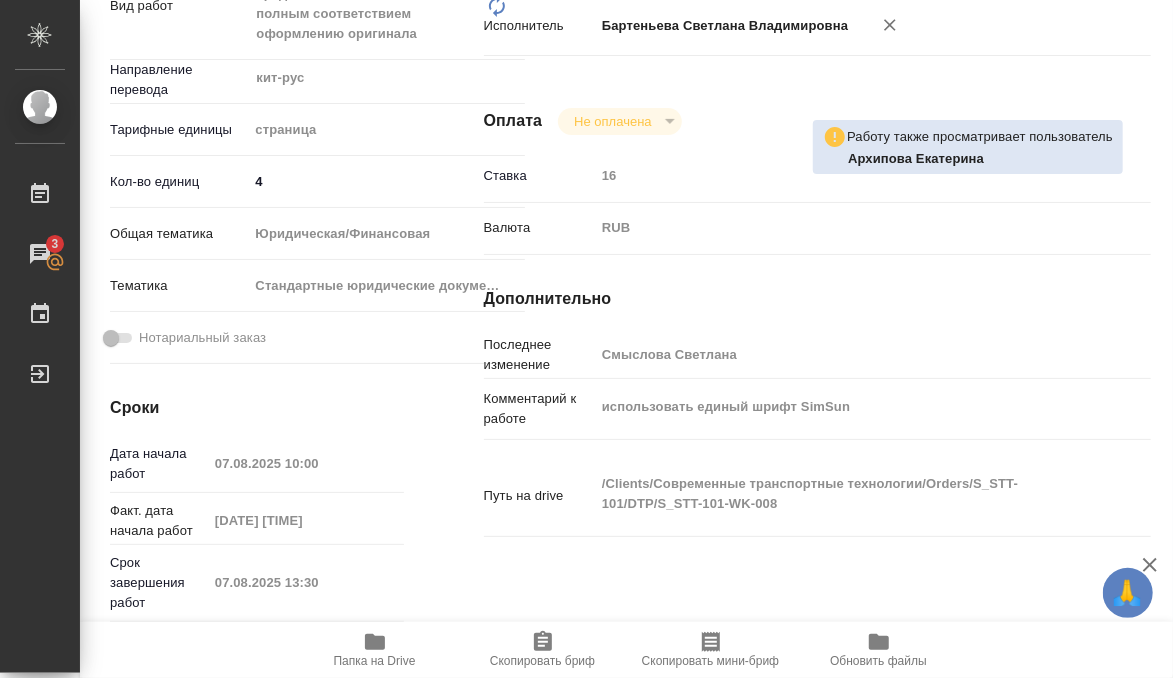 click on "Папка на Drive" at bounding box center (375, 649) 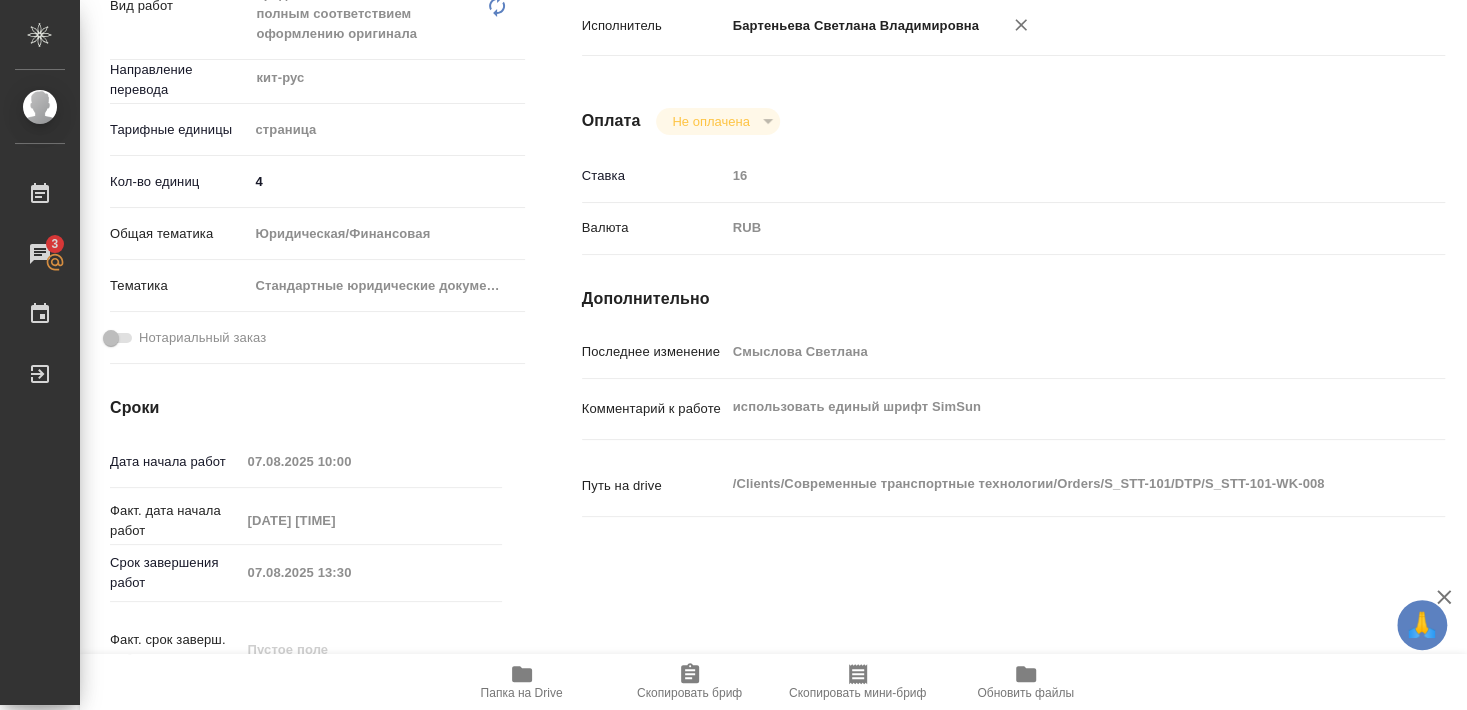 type on "x" 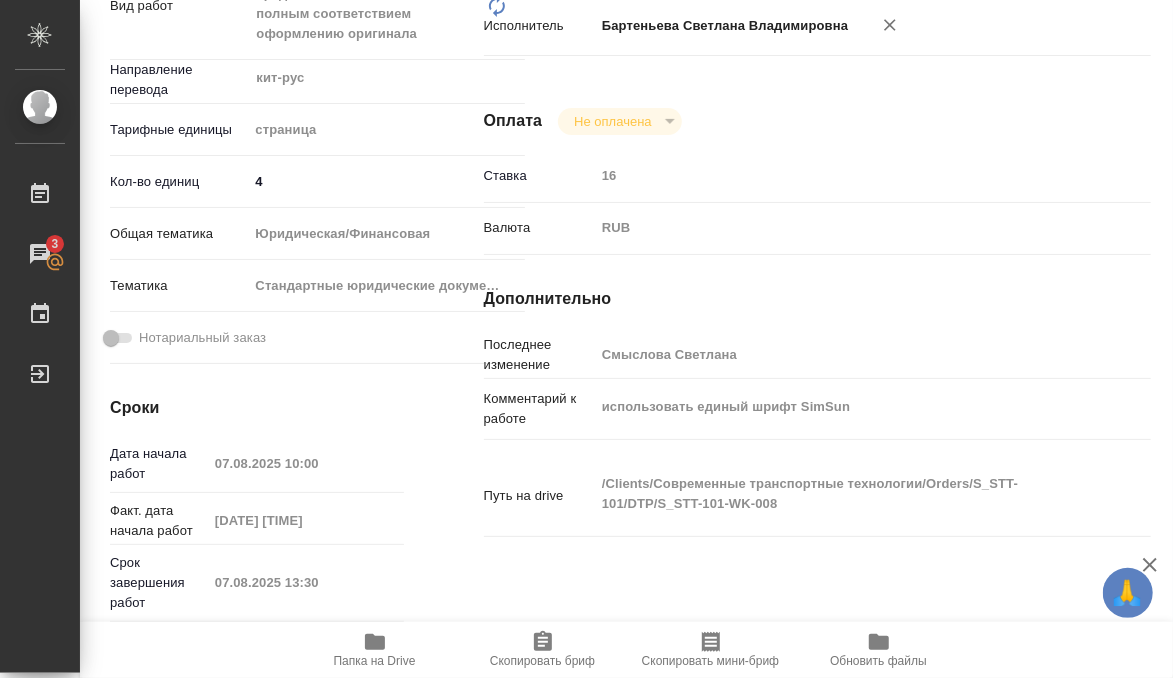 type on "x" 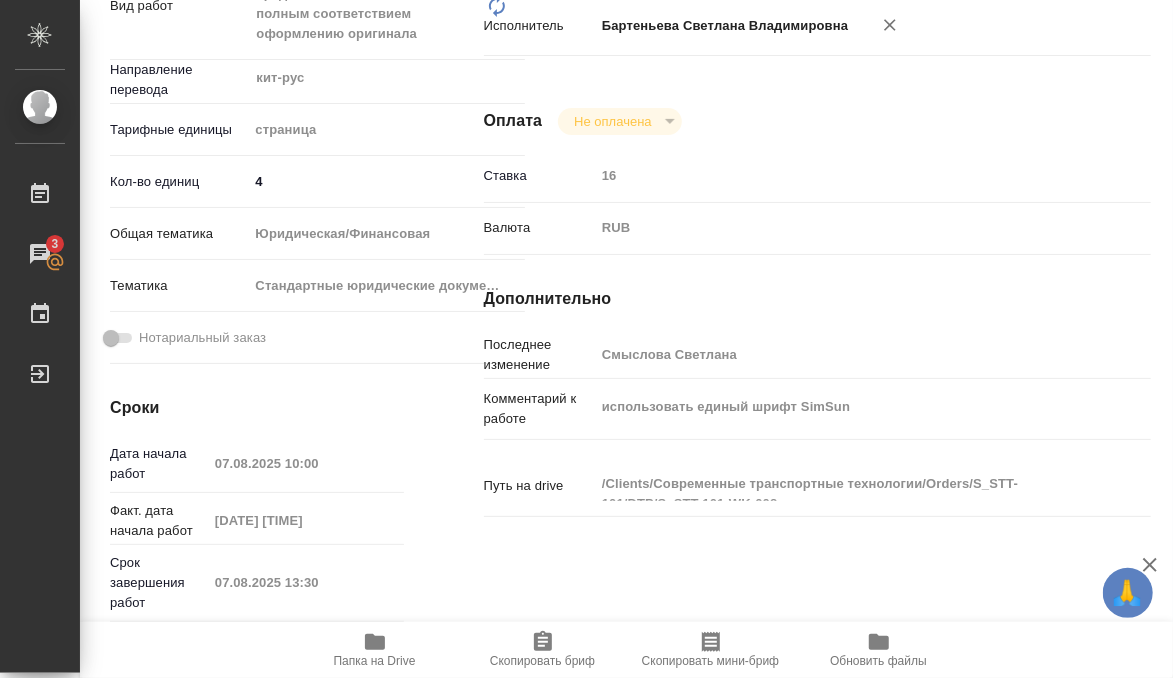 type on "x" 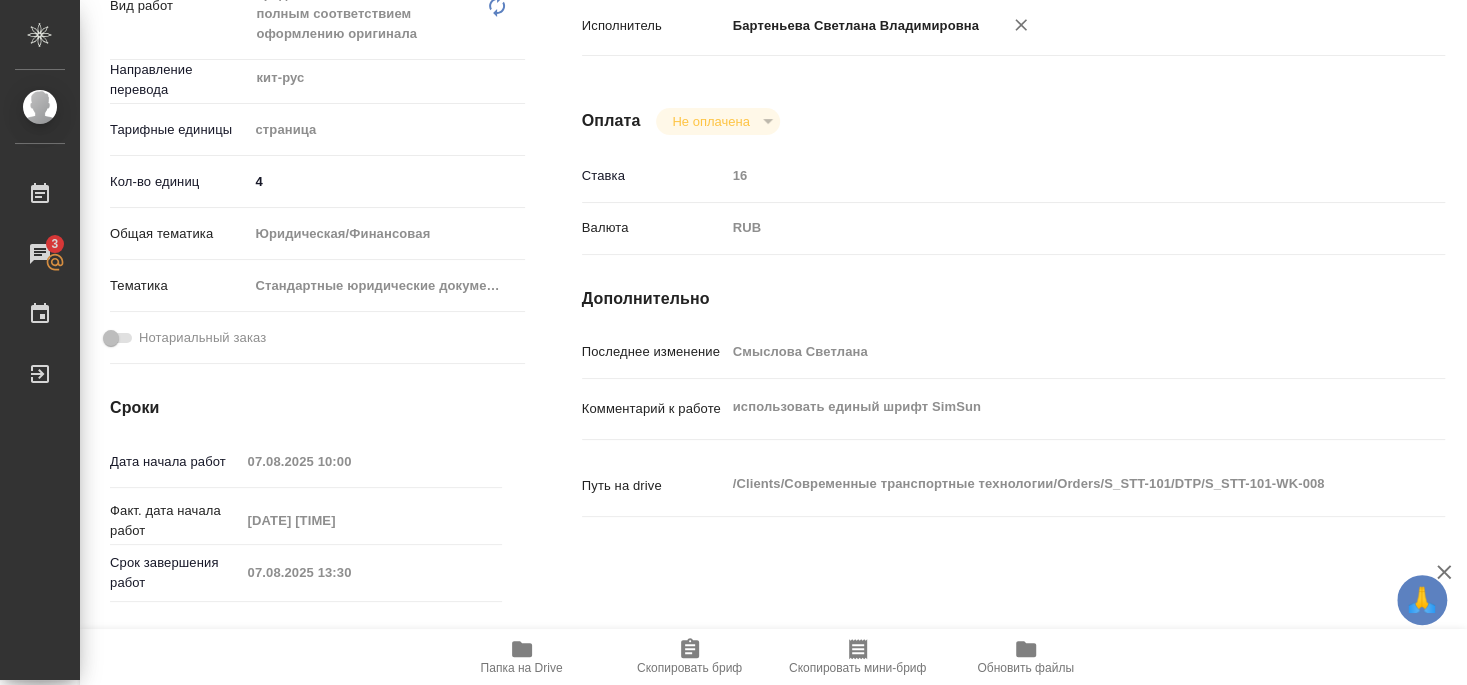 type on "x" 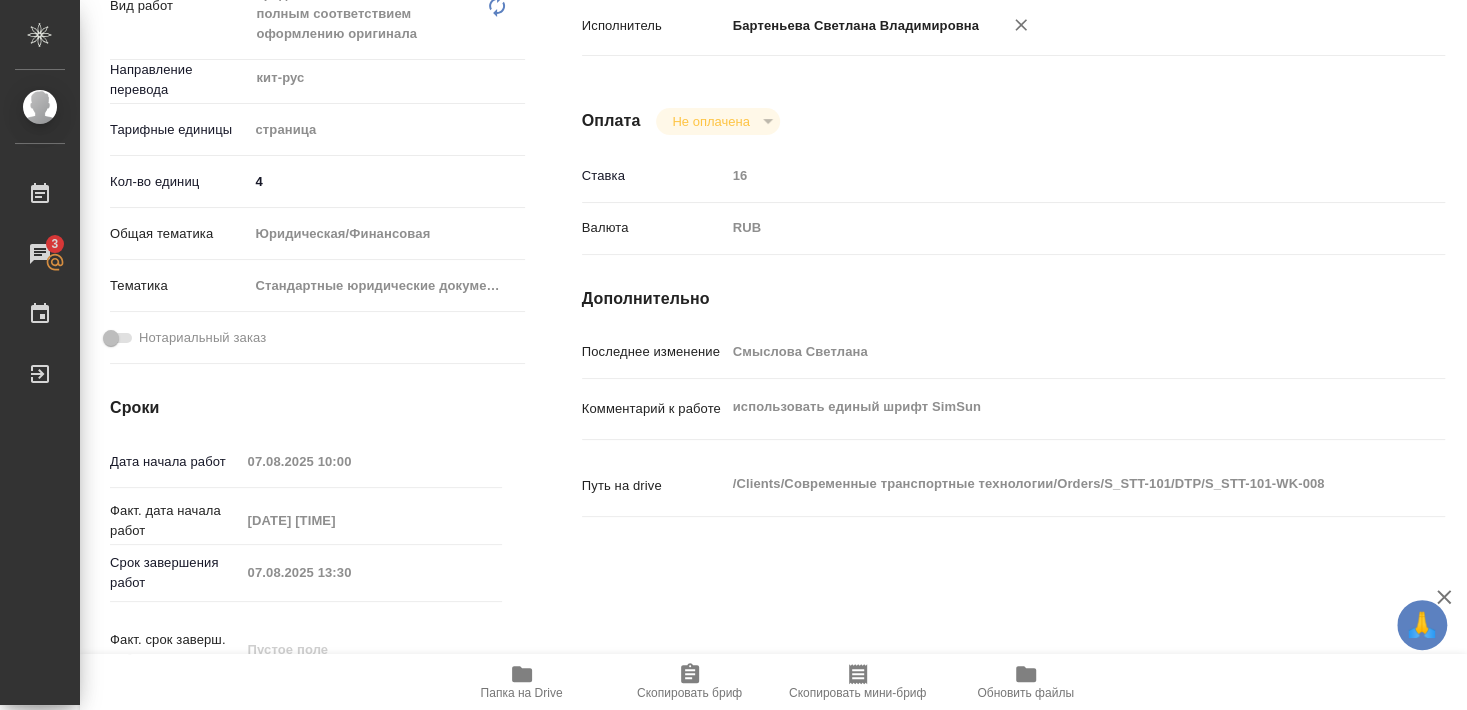 type on "x" 